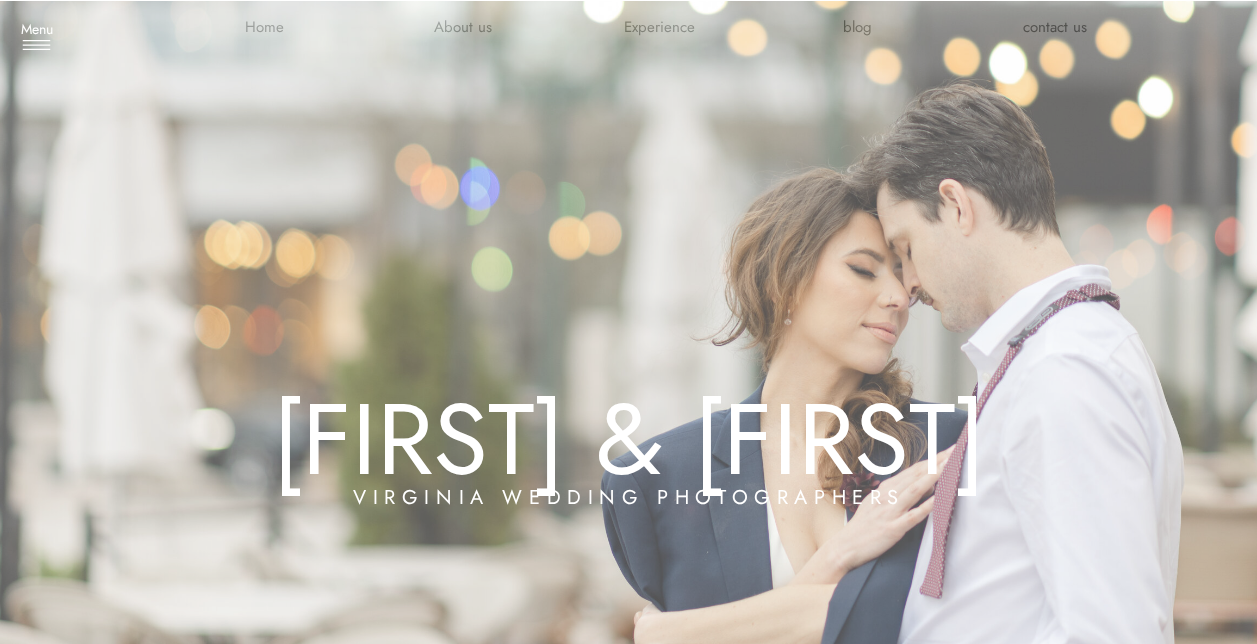 scroll, scrollTop: 0, scrollLeft: 0, axis: both 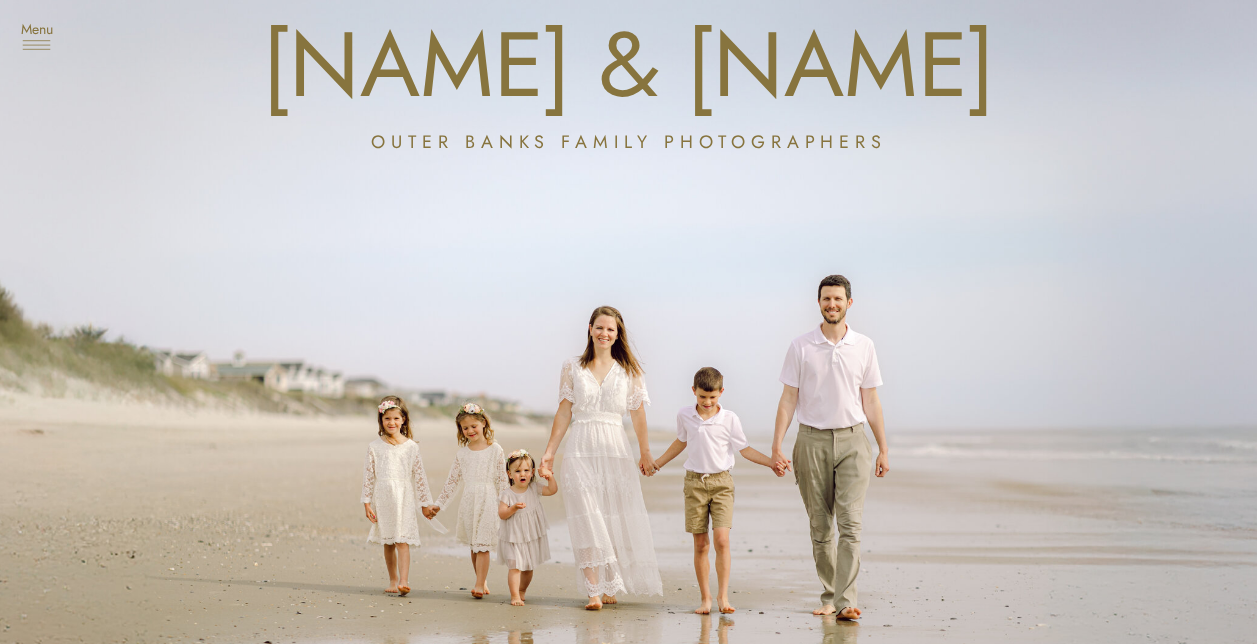 click at bounding box center (36, 45) 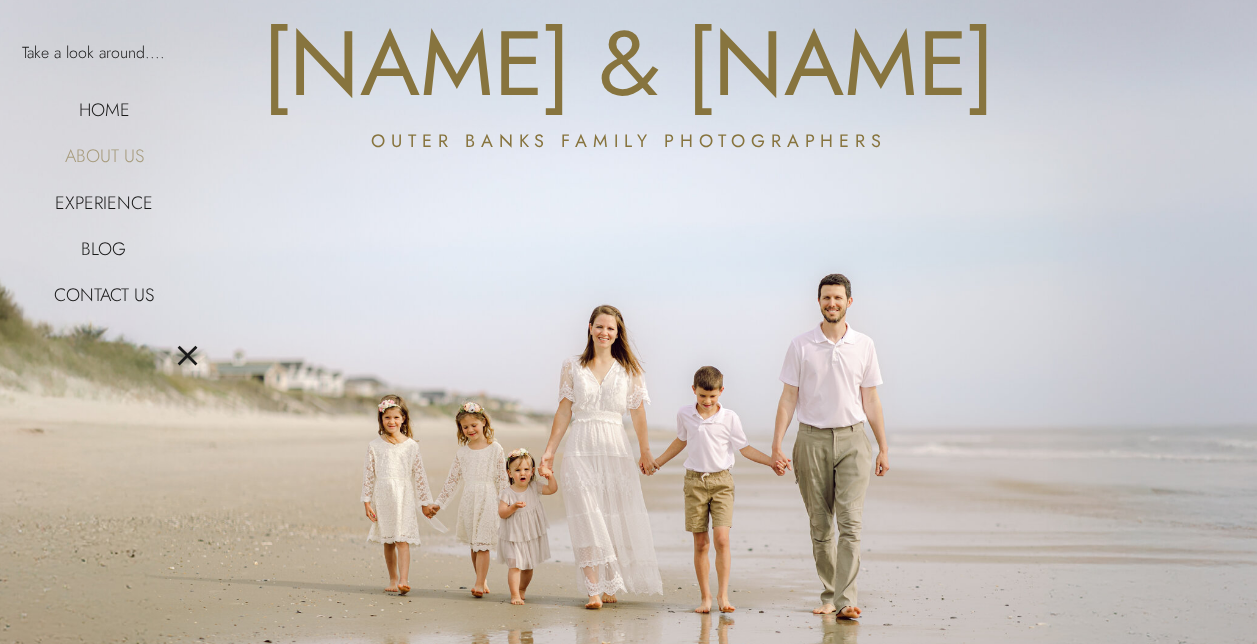 click on "About us" at bounding box center [104, 154] 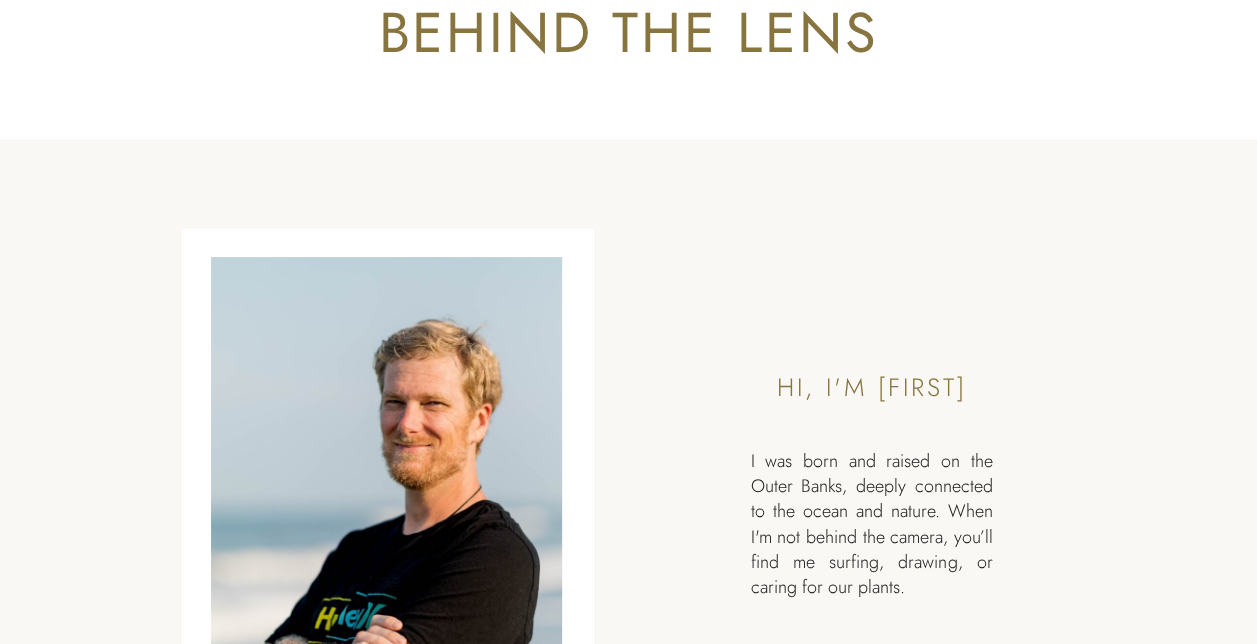 scroll, scrollTop: 0, scrollLeft: 0, axis: both 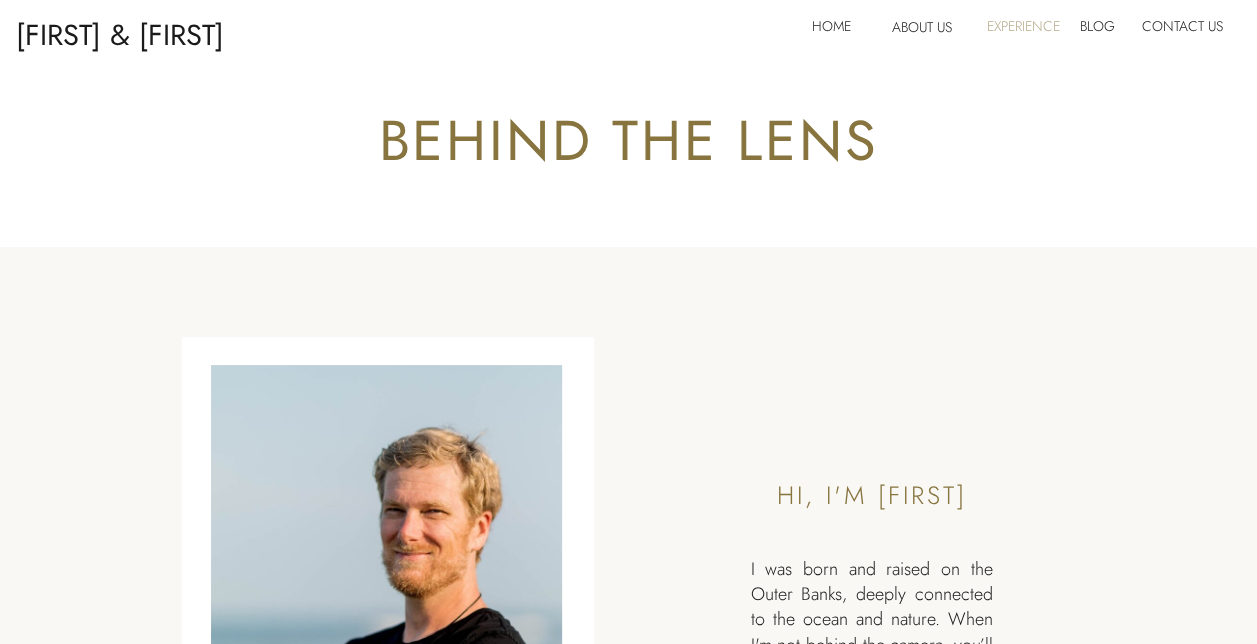 click on "Experience" at bounding box center [1021, 30] 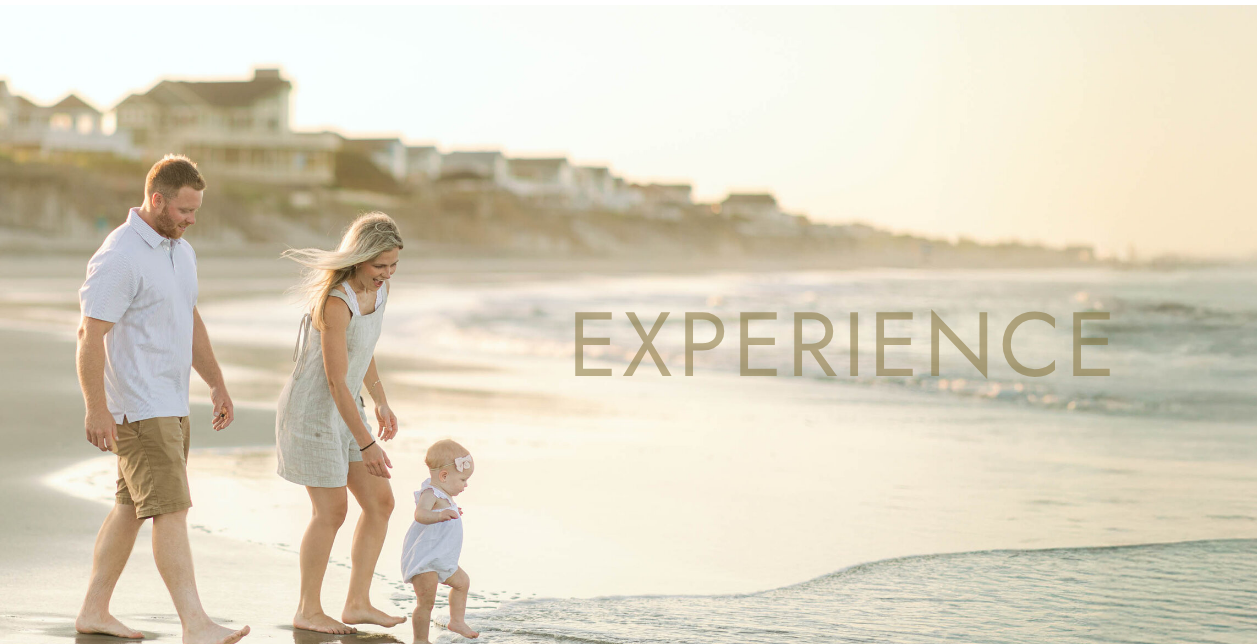 scroll, scrollTop: 0, scrollLeft: 0, axis: both 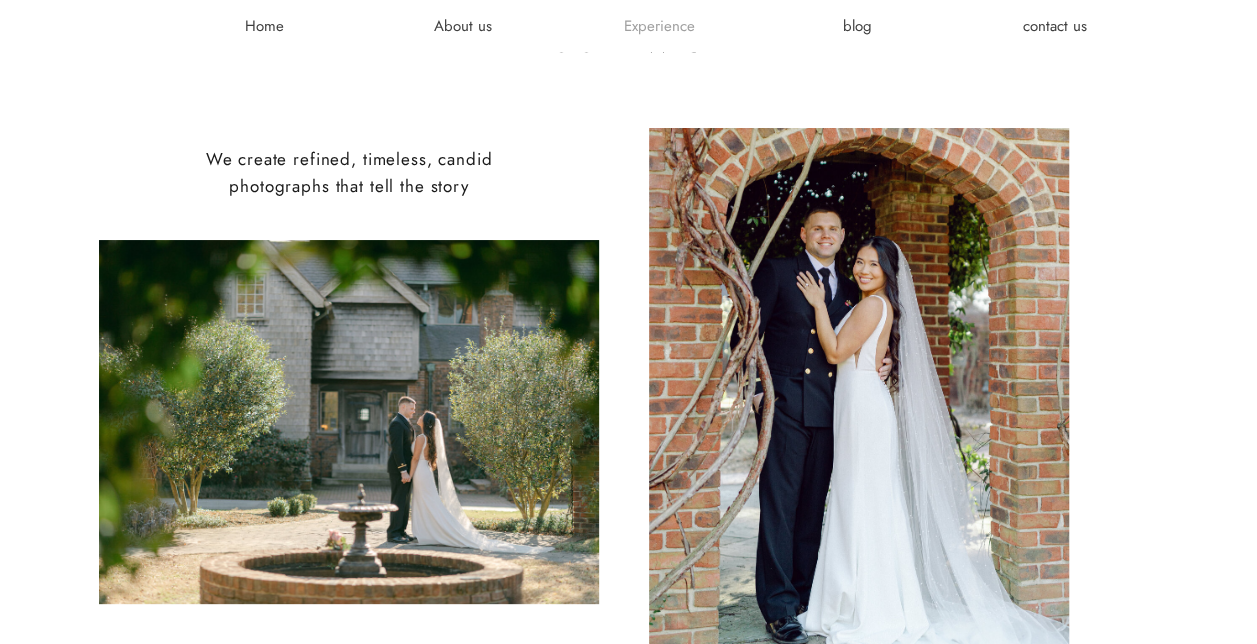 click on "Experience" at bounding box center [660, 26] 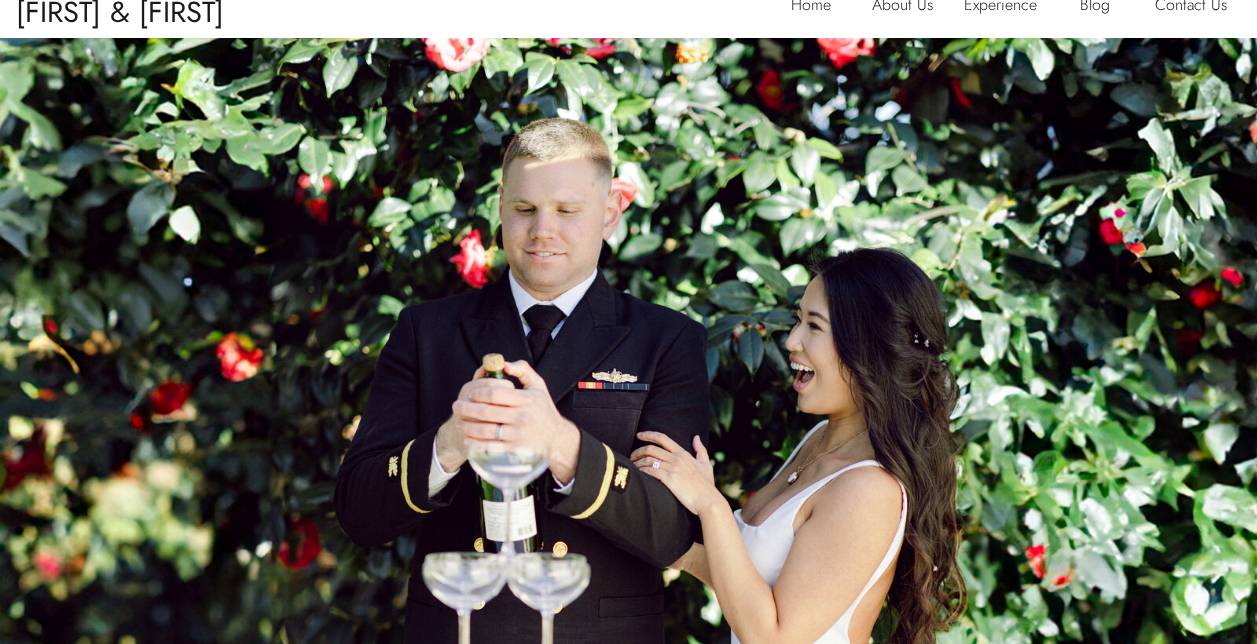 scroll, scrollTop: 0, scrollLeft: 0, axis: both 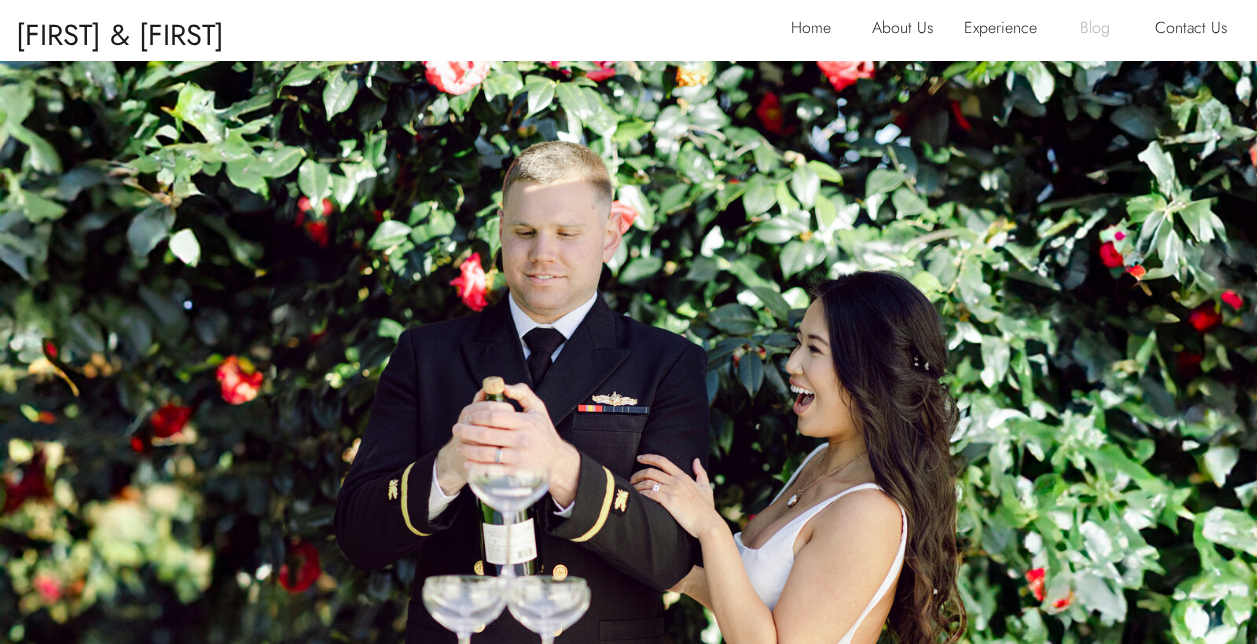 click on "Blog" at bounding box center (1102, 30) 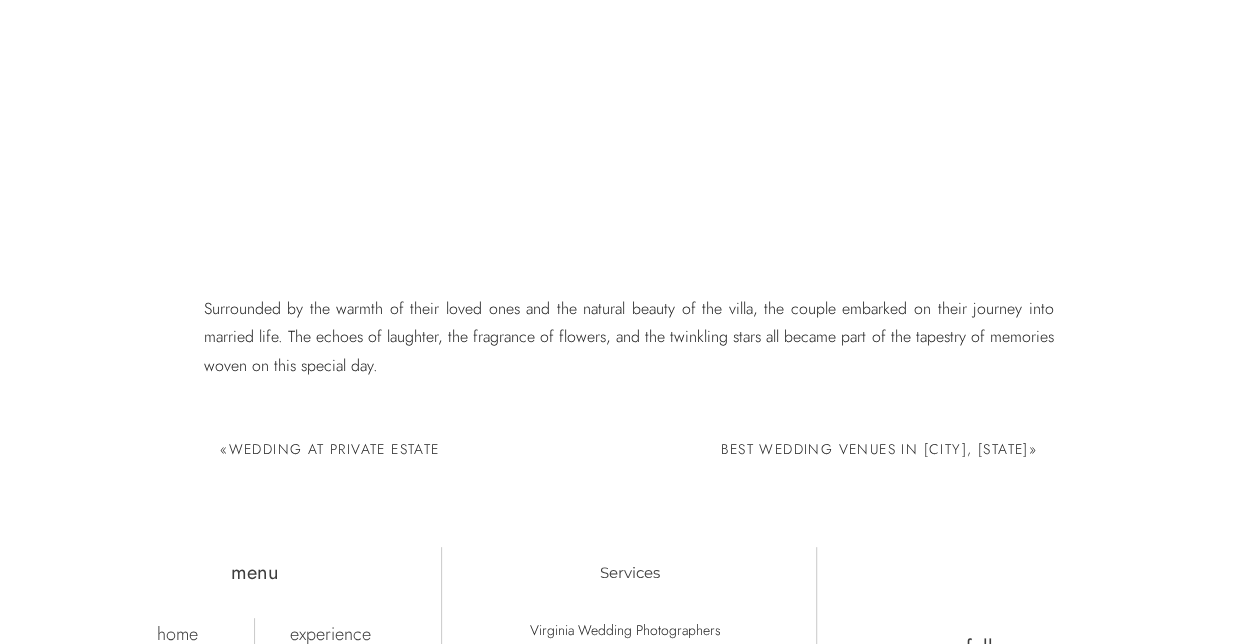 scroll, scrollTop: 11110, scrollLeft: 0, axis: vertical 